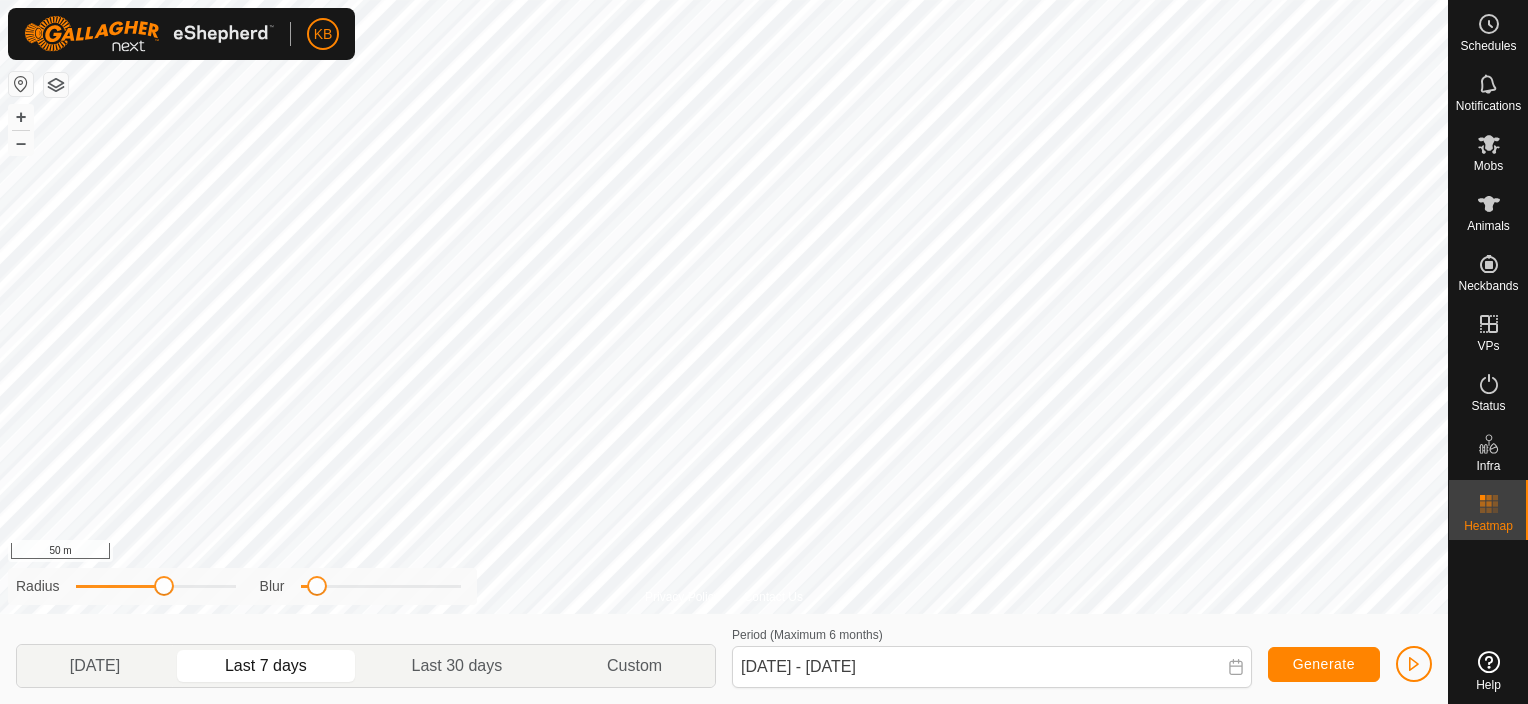 scroll, scrollTop: 0, scrollLeft: 0, axis: both 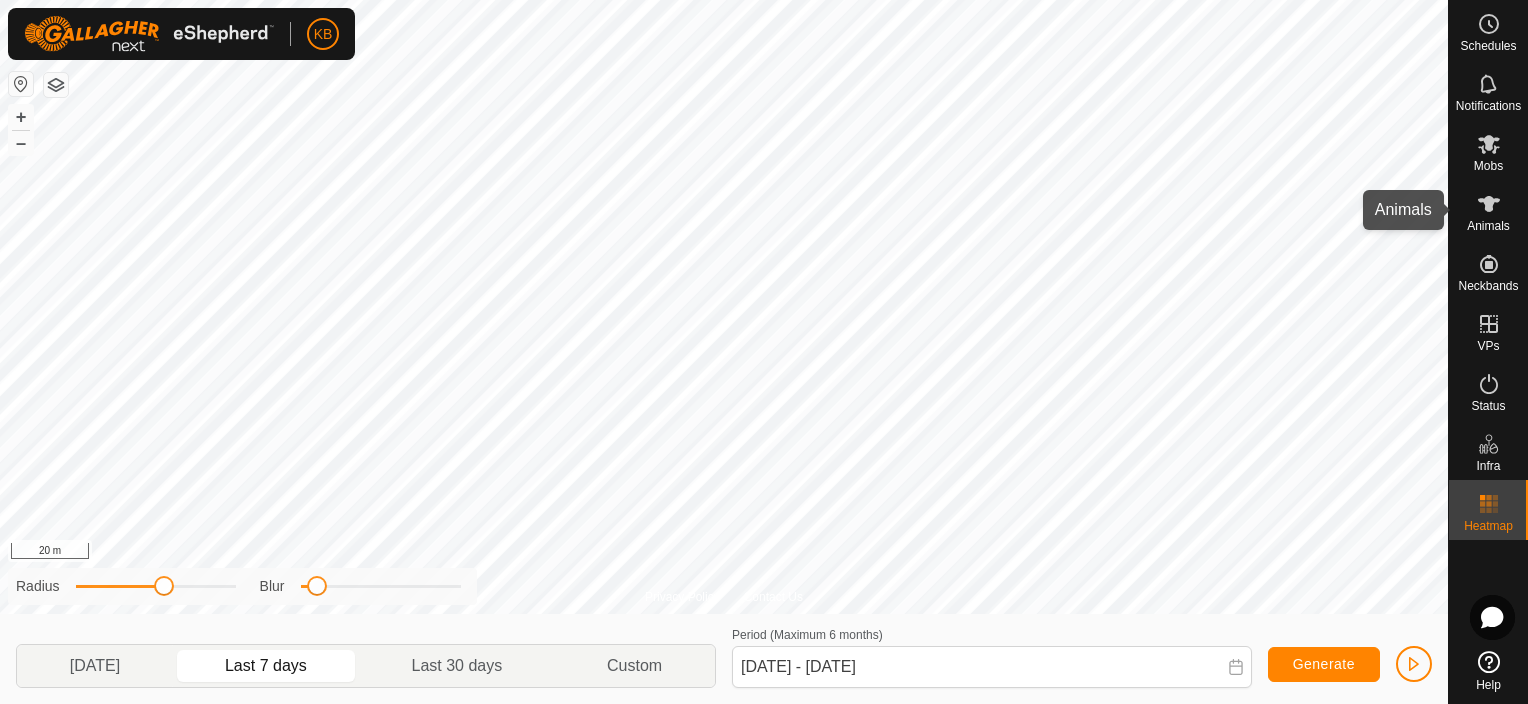 click on "Animals" at bounding box center [1488, 226] 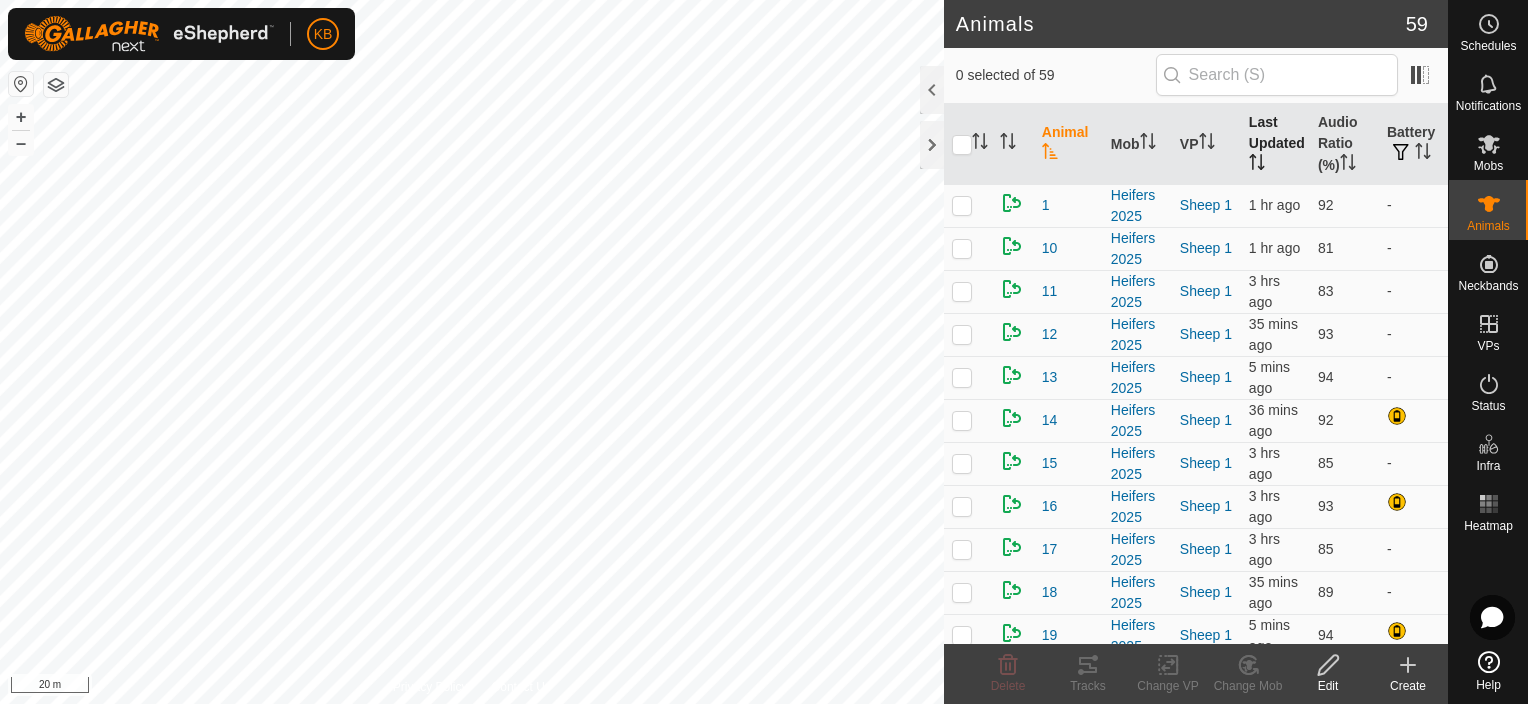 click 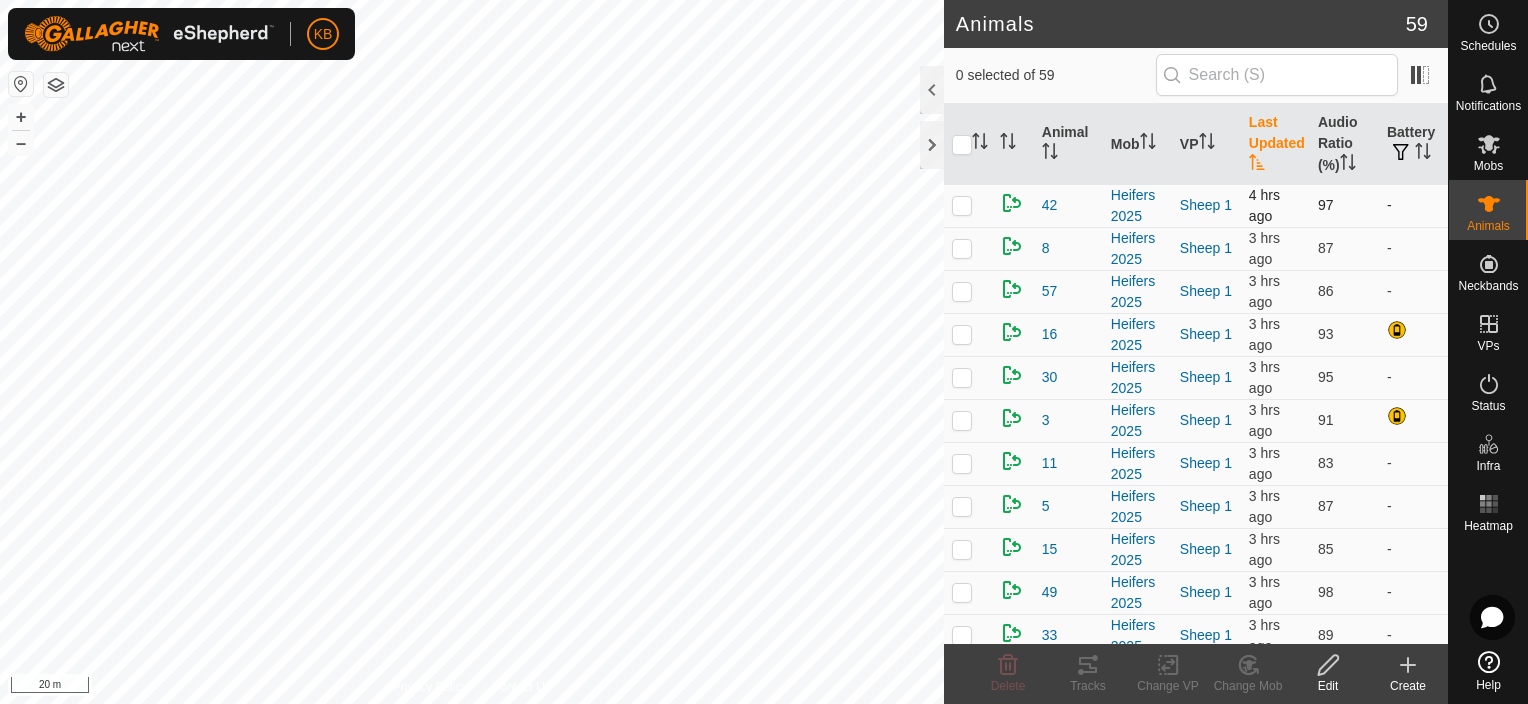 click at bounding box center [962, 205] 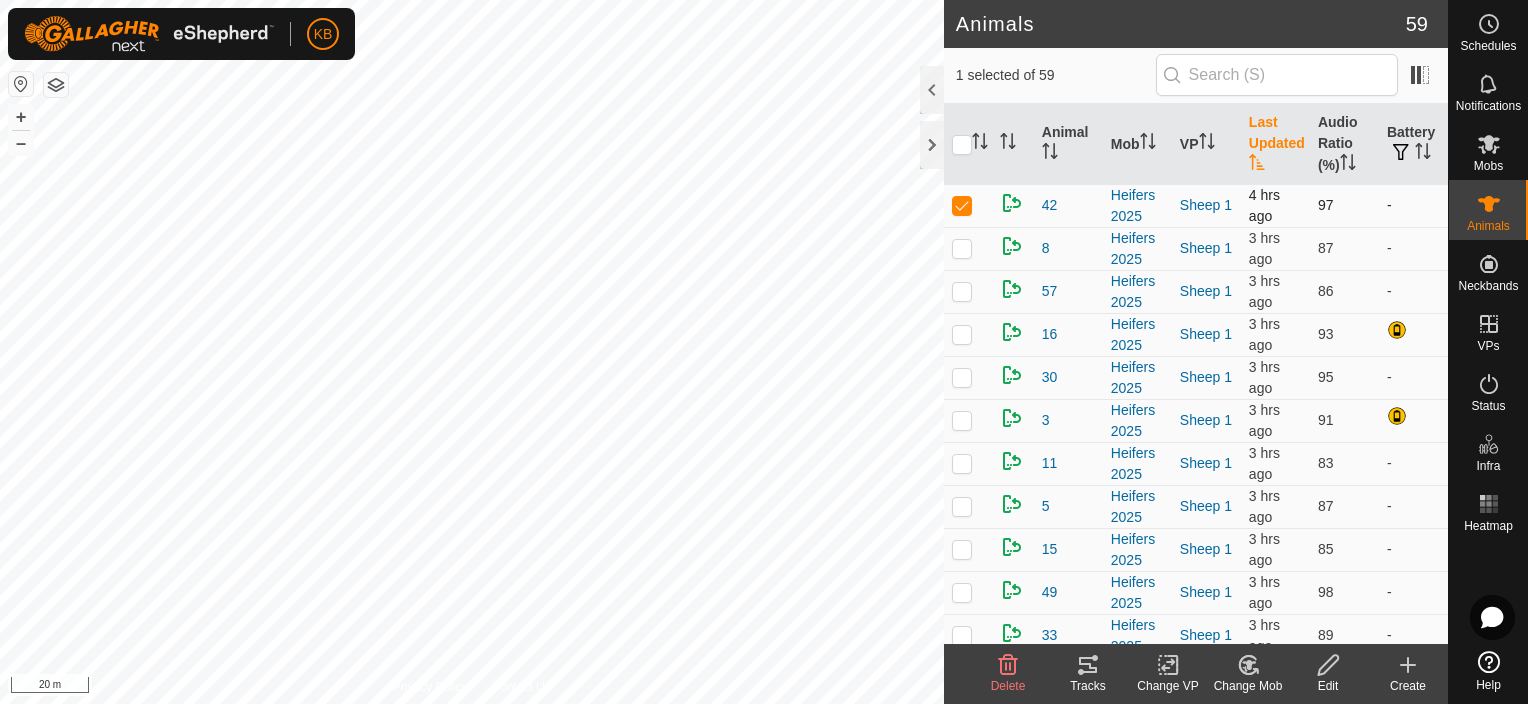 click at bounding box center [962, 205] 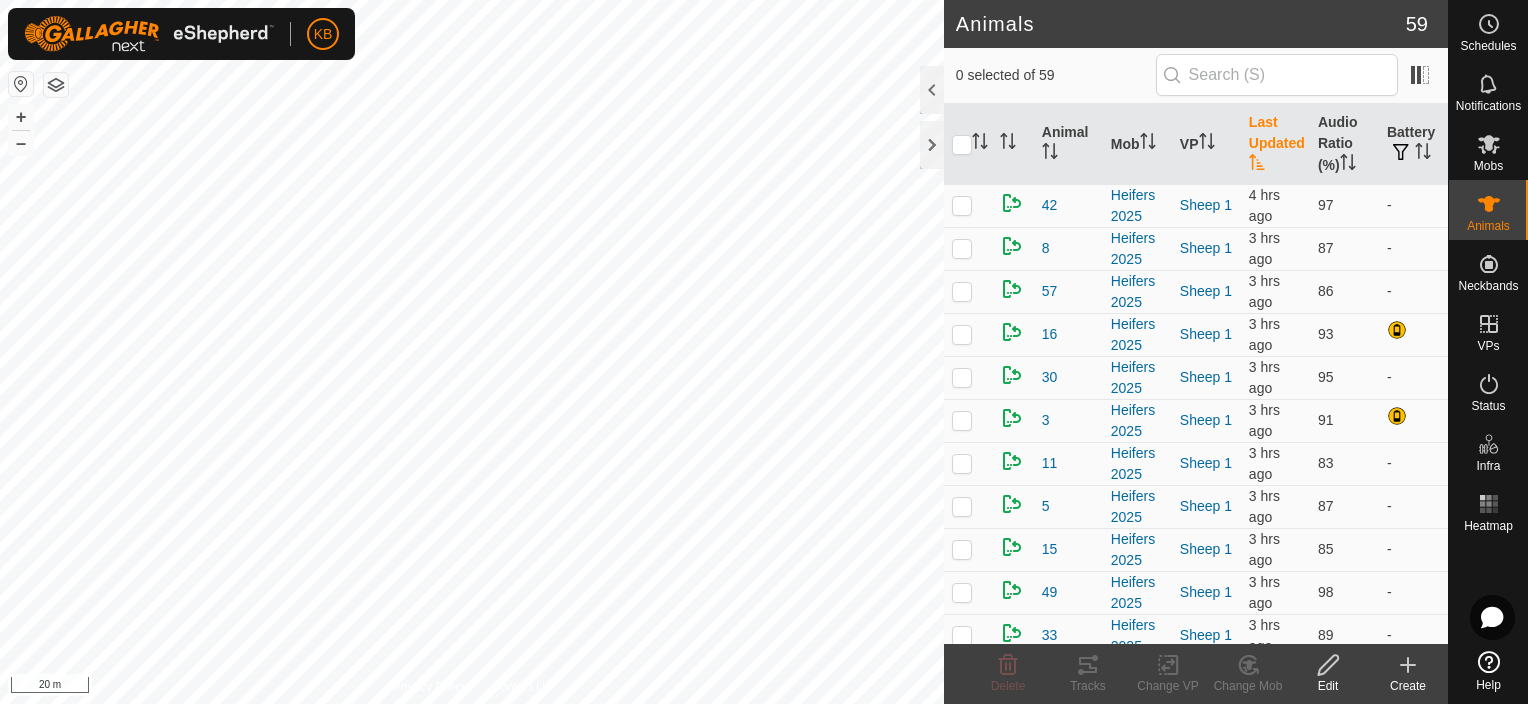 click 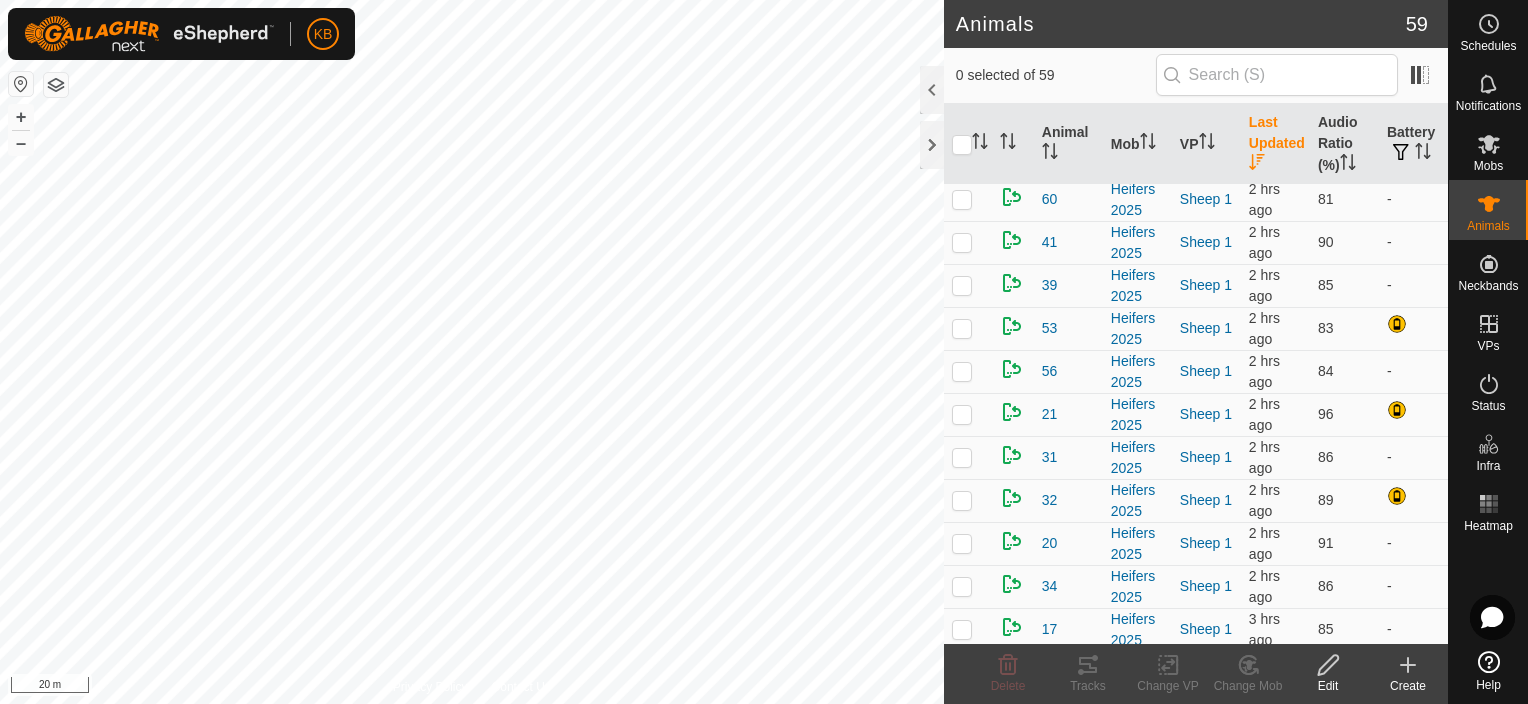 scroll, scrollTop: 1600, scrollLeft: 0, axis: vertical 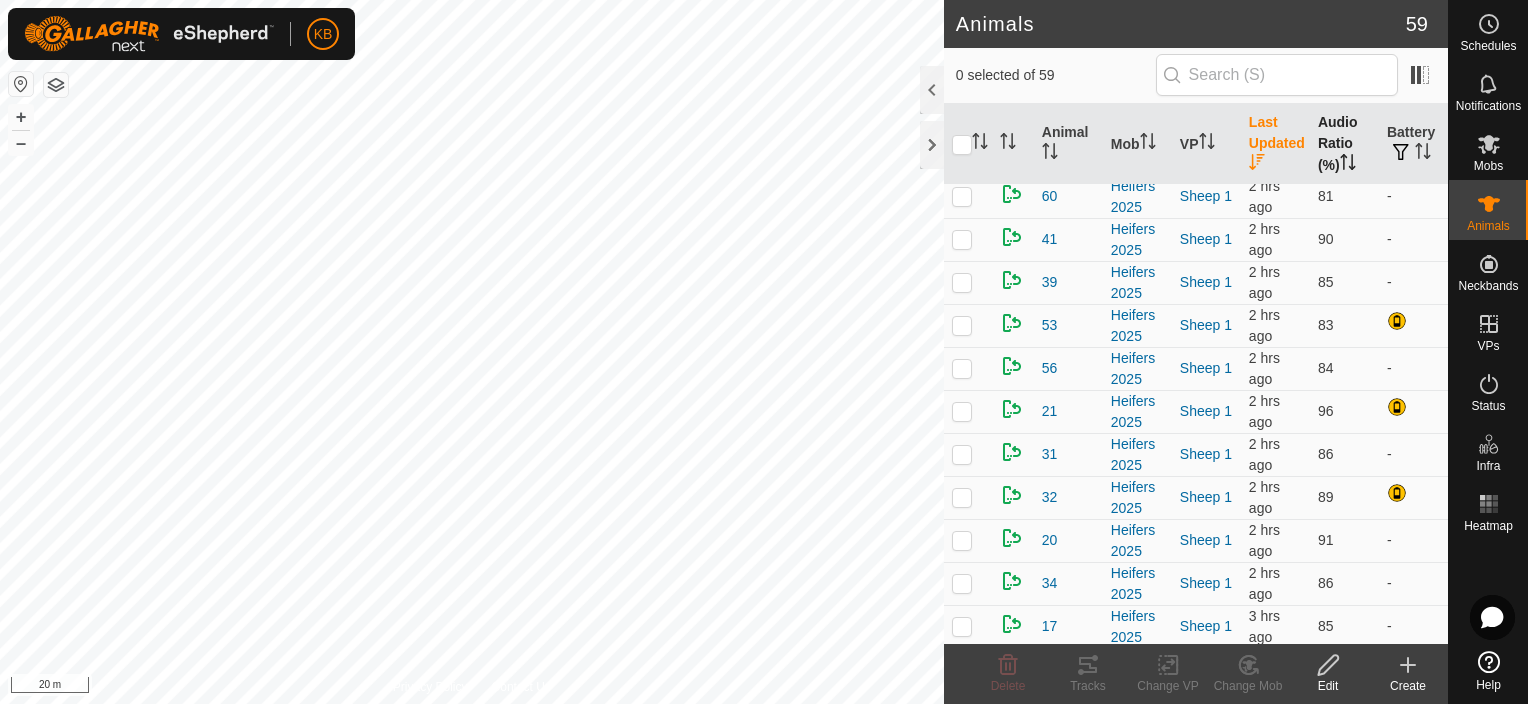 click 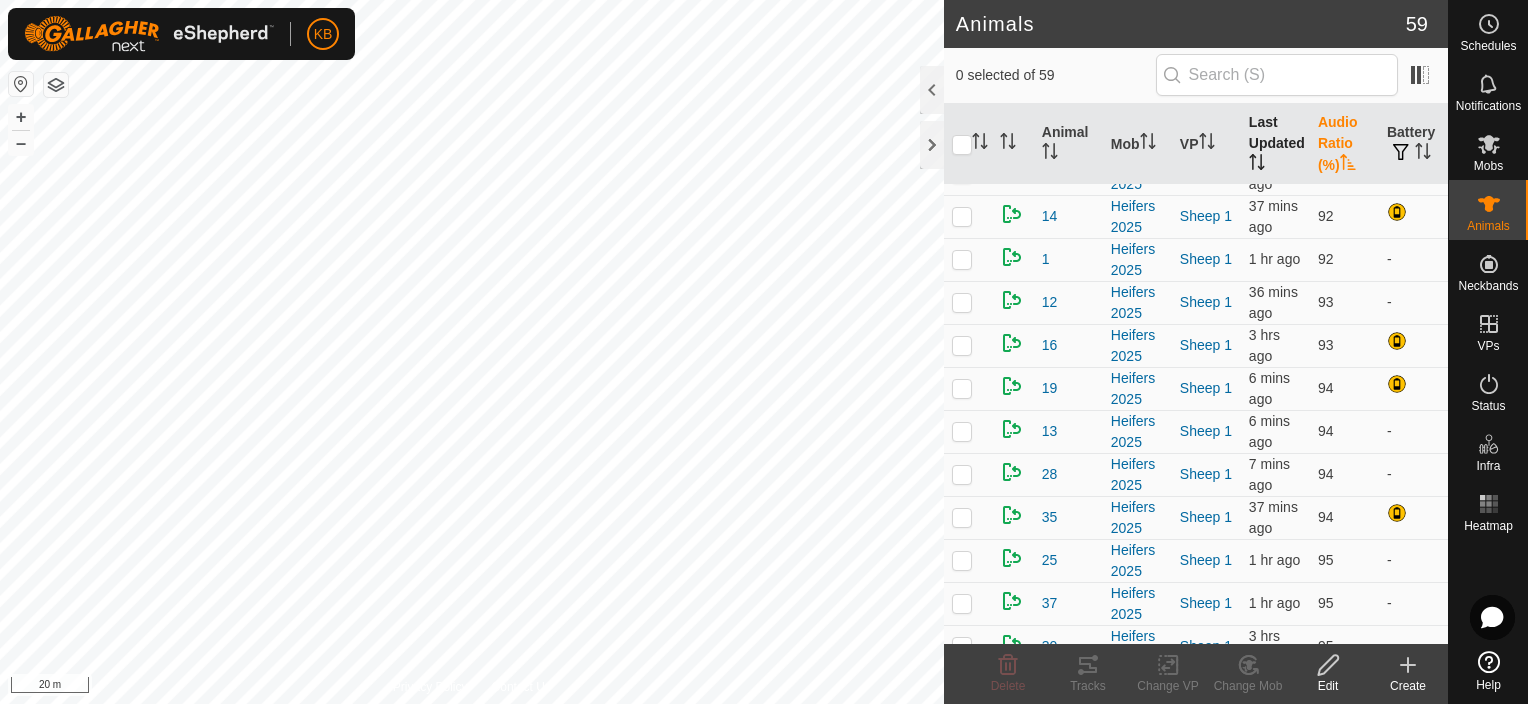 scroll, scrollTop: 2064, scrollLeft: 0, axis: vertical 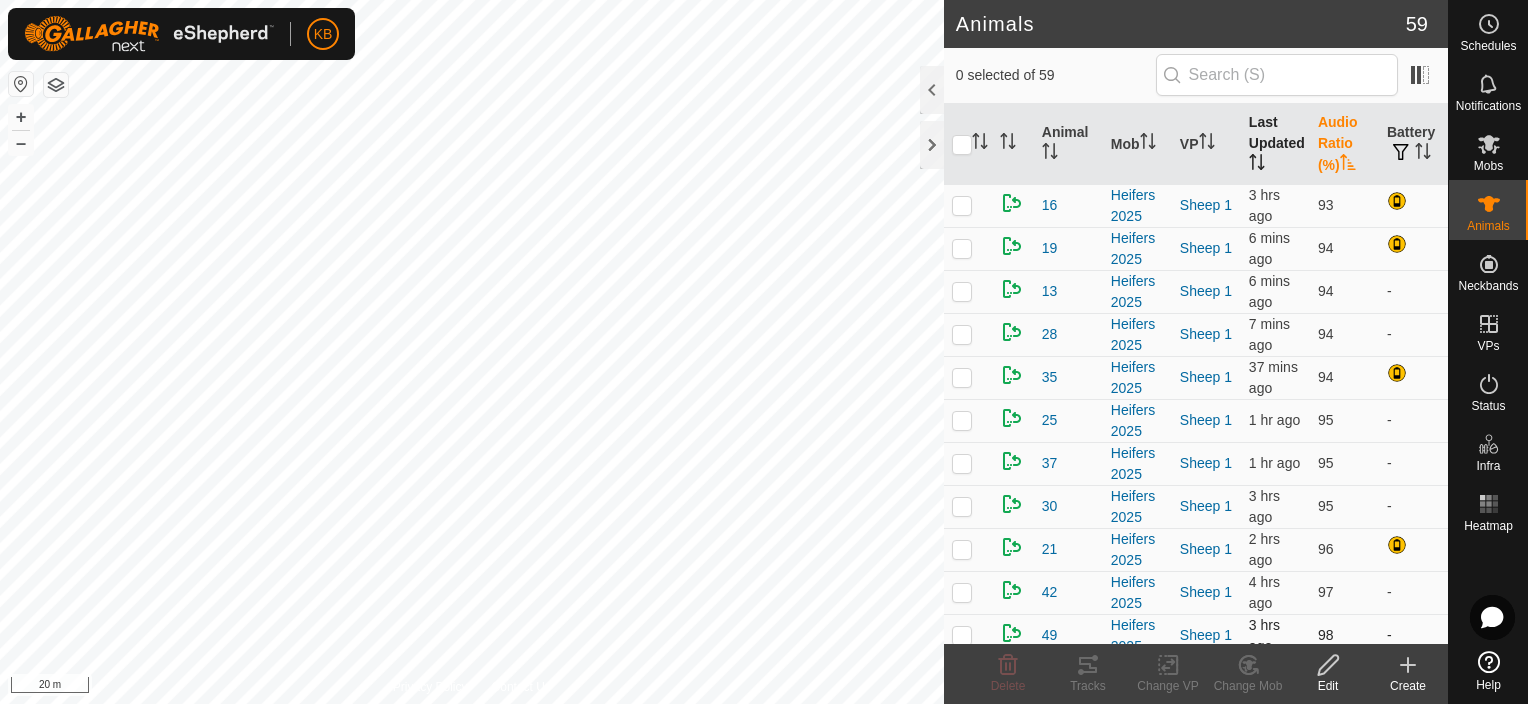 click at bounding box center (962, 635) 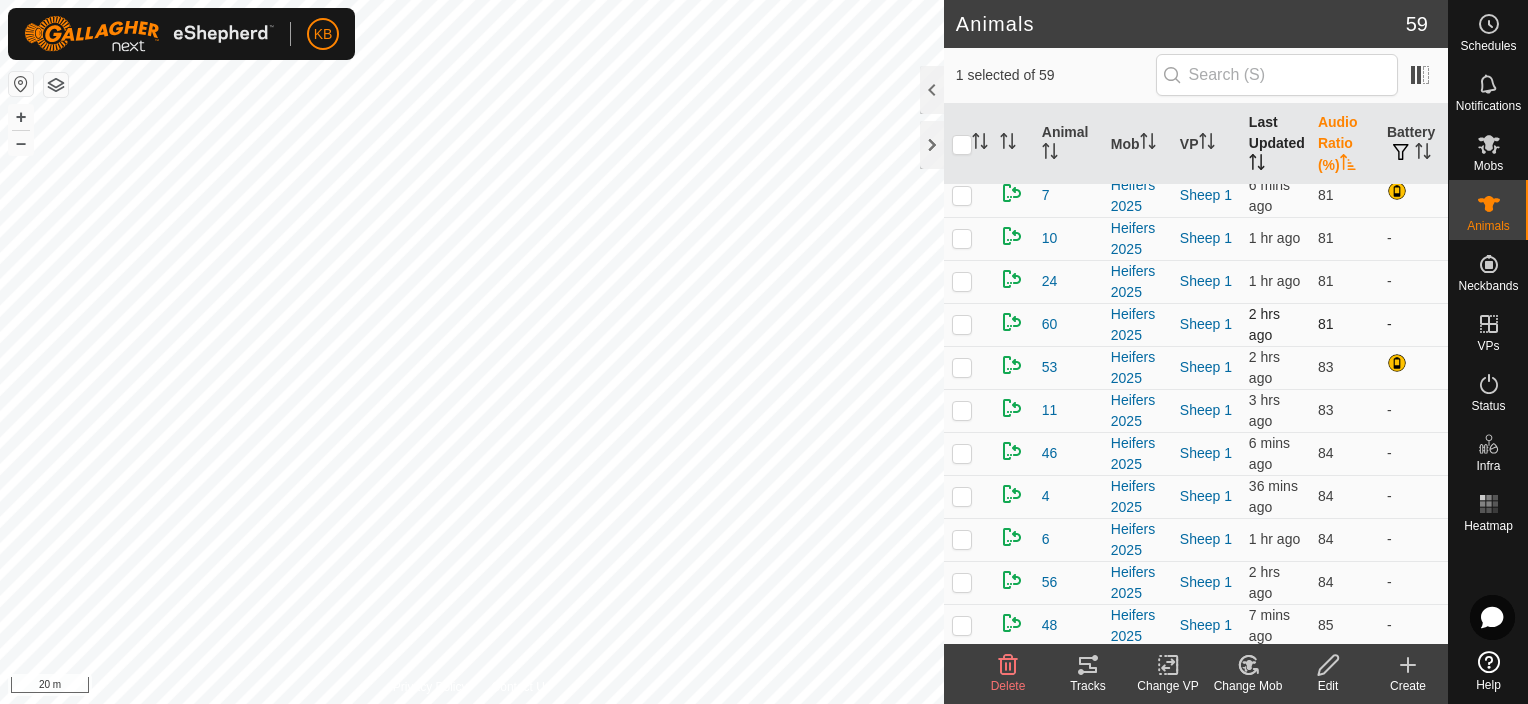 scroll, scrollTop: 0, scrollLeft: 0, axis: both 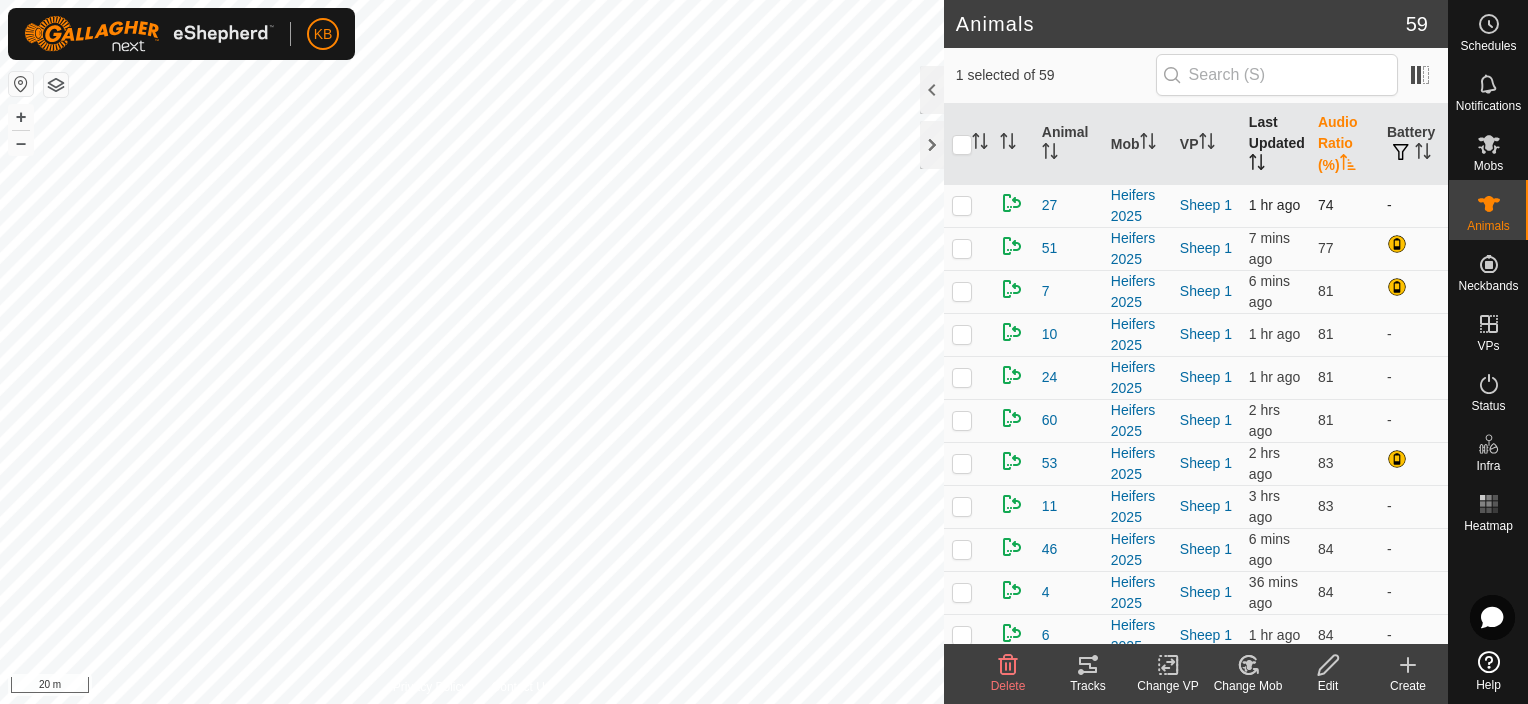 click at bounding box center (962, 205) 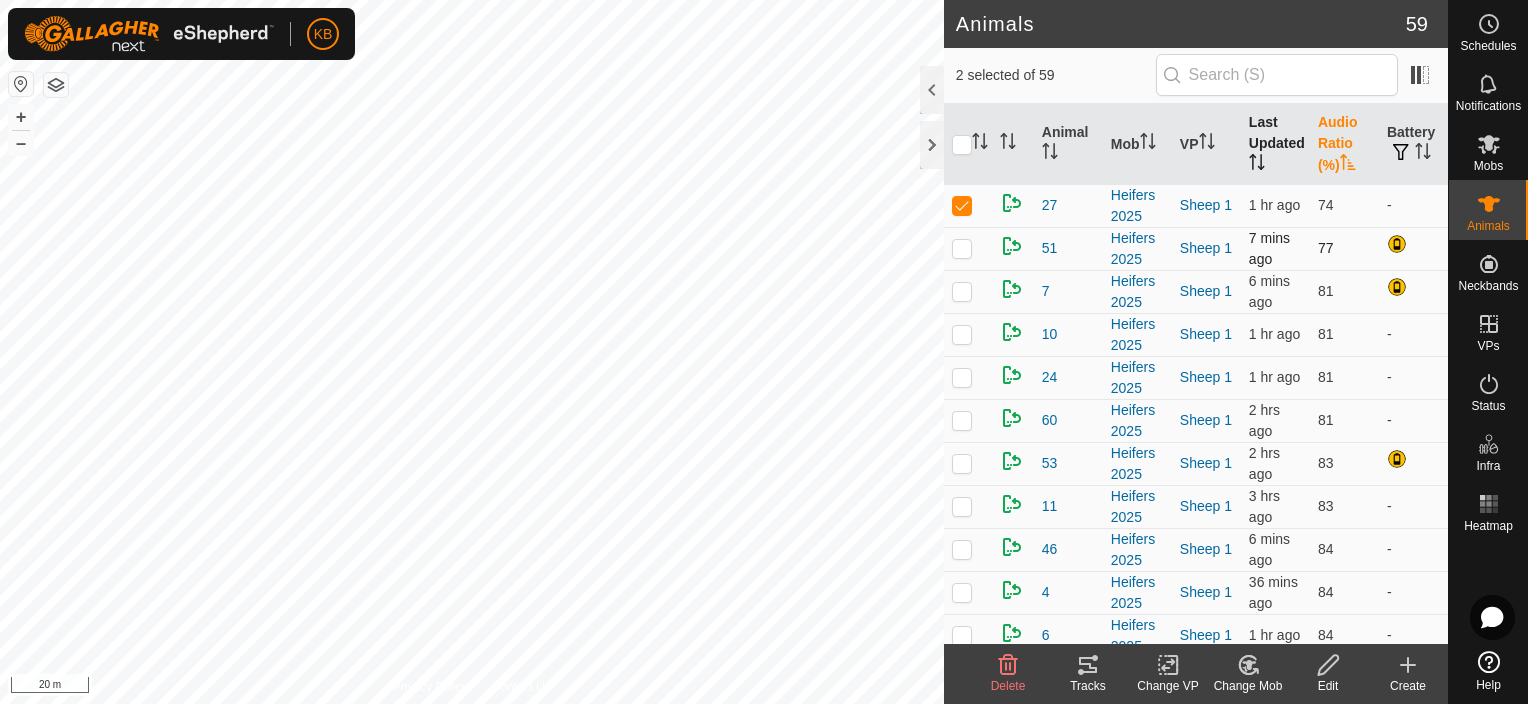 click at bounding box center [968, 248] 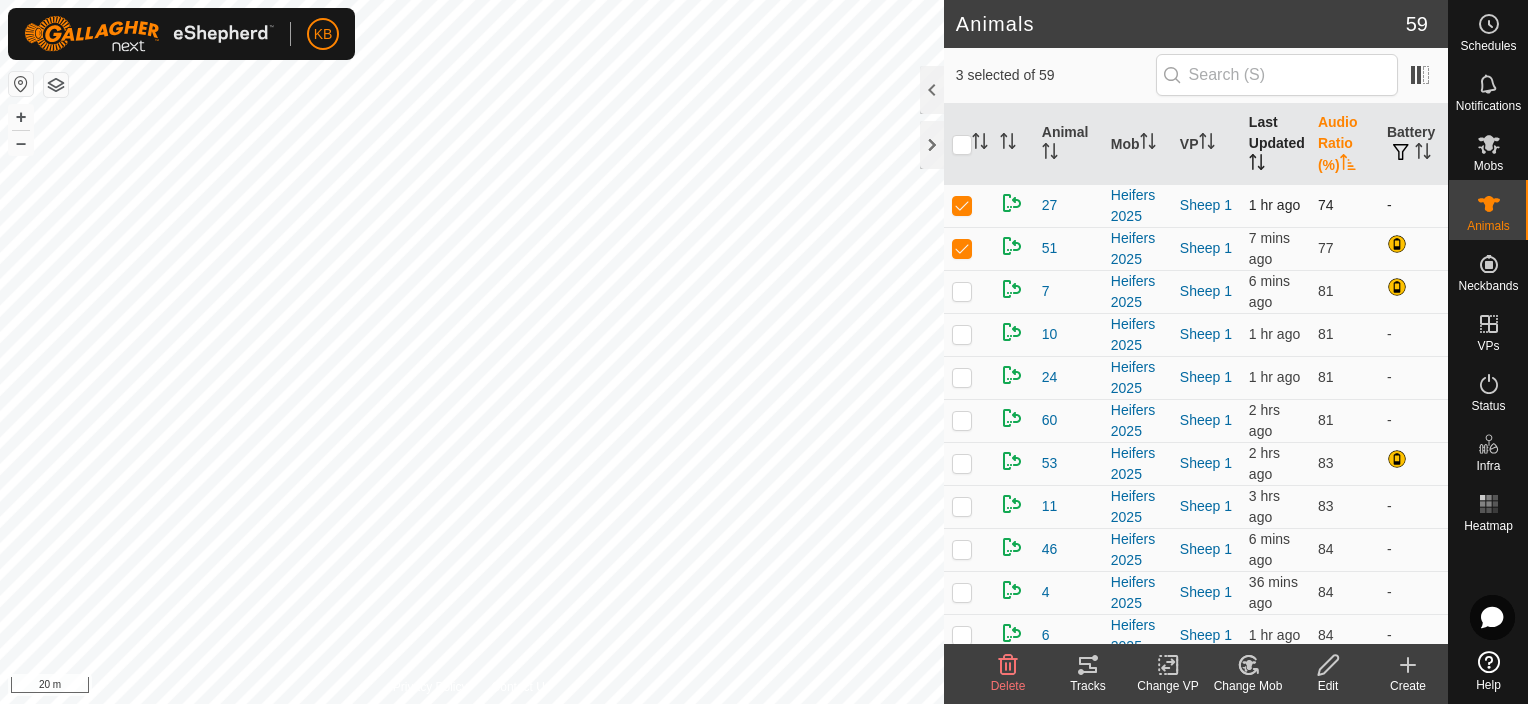 click at bounding box center [968, 205] 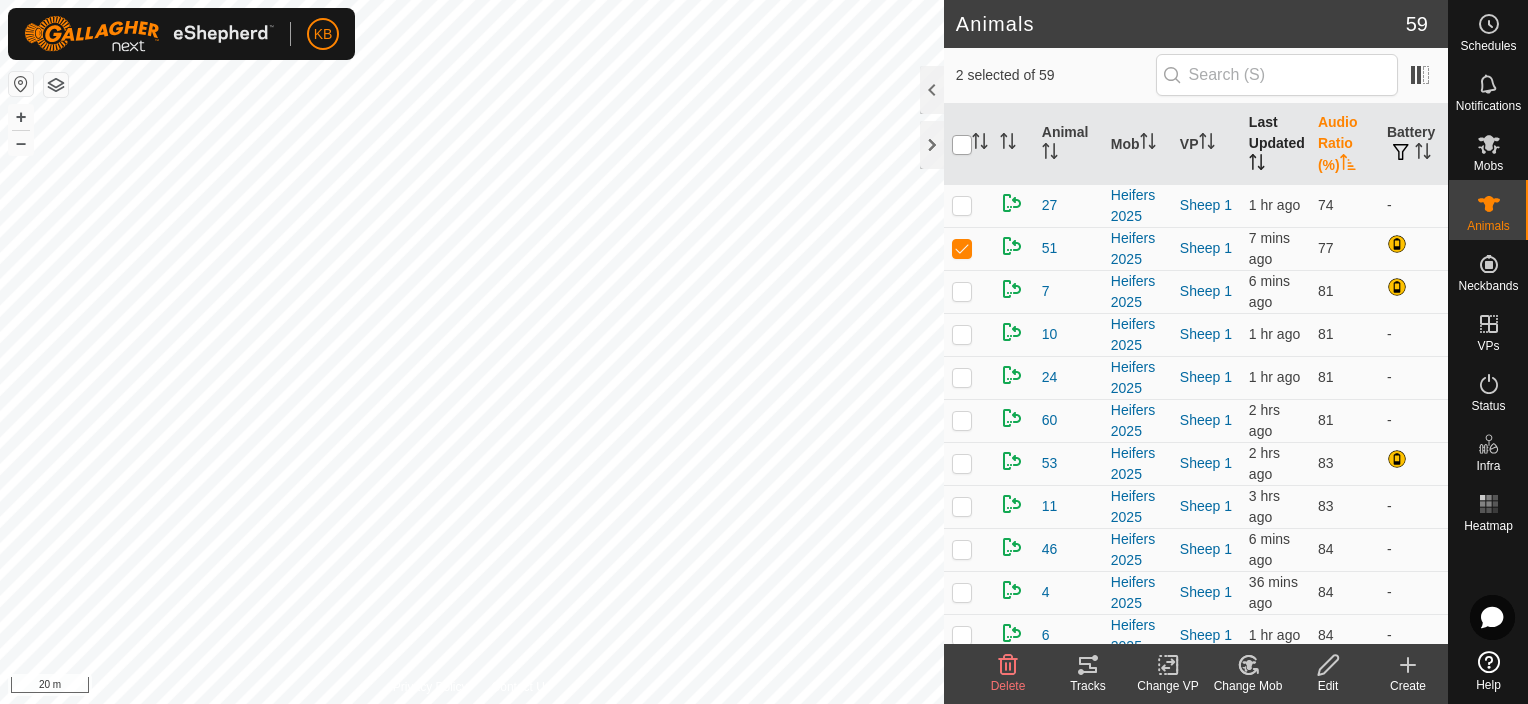 click at bounding box center (962, 145) 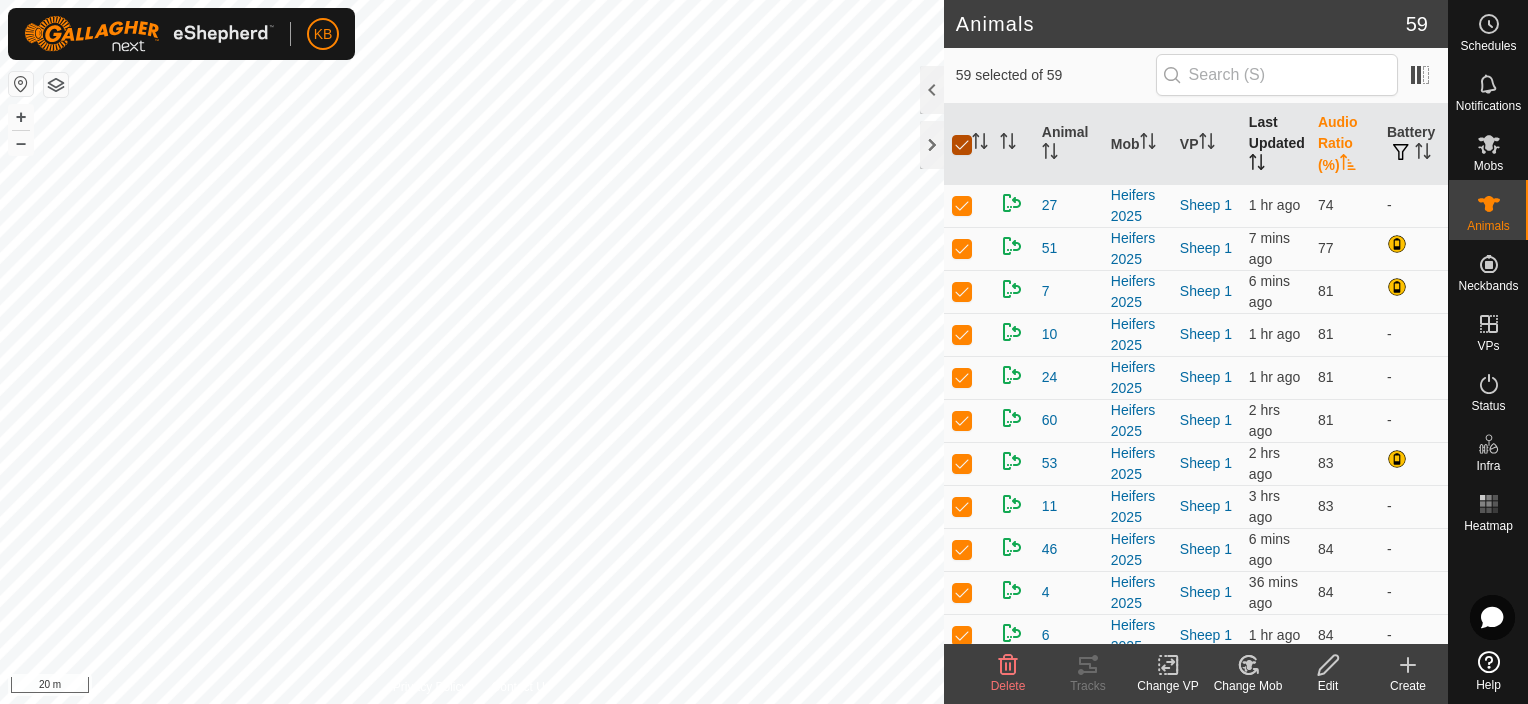 click at bounding box center [962, 145] 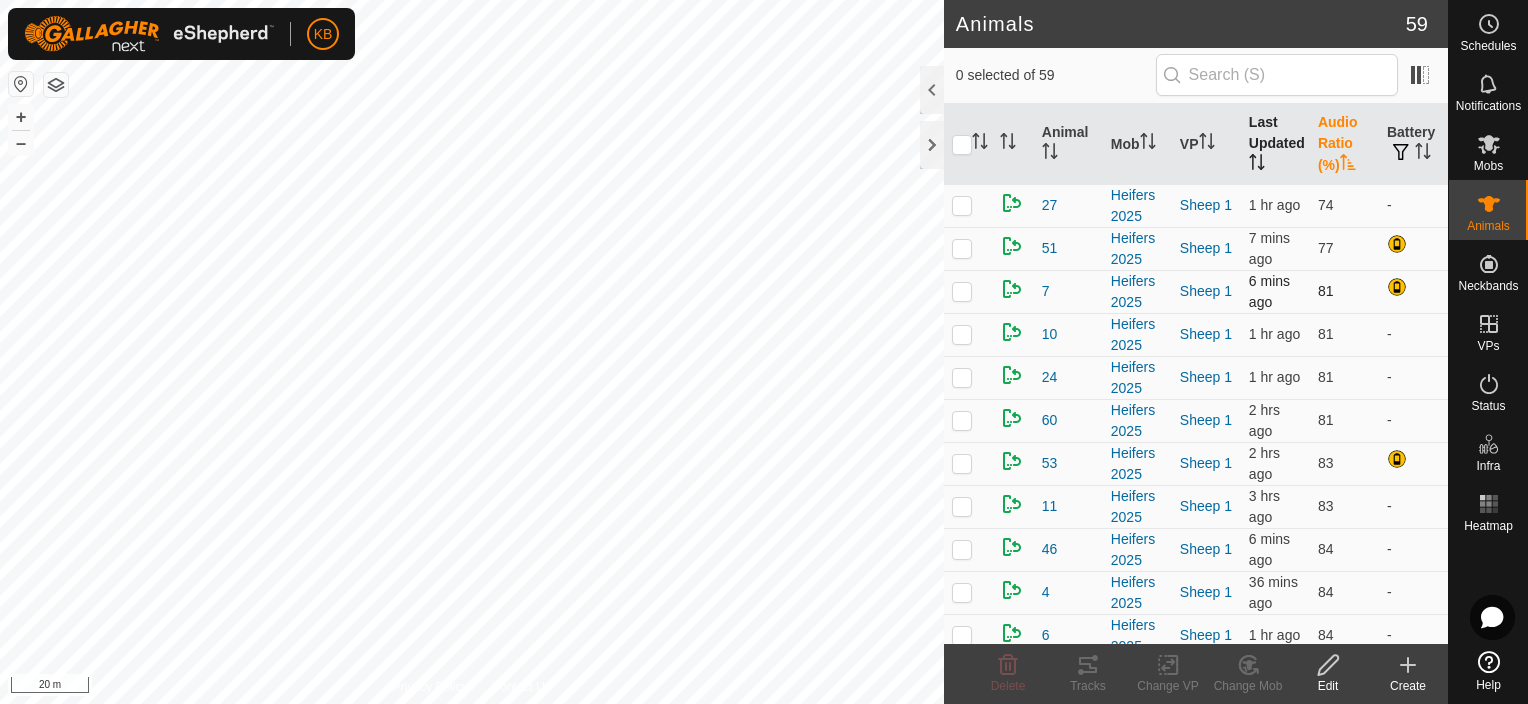 click at bounding box center [968, 248] 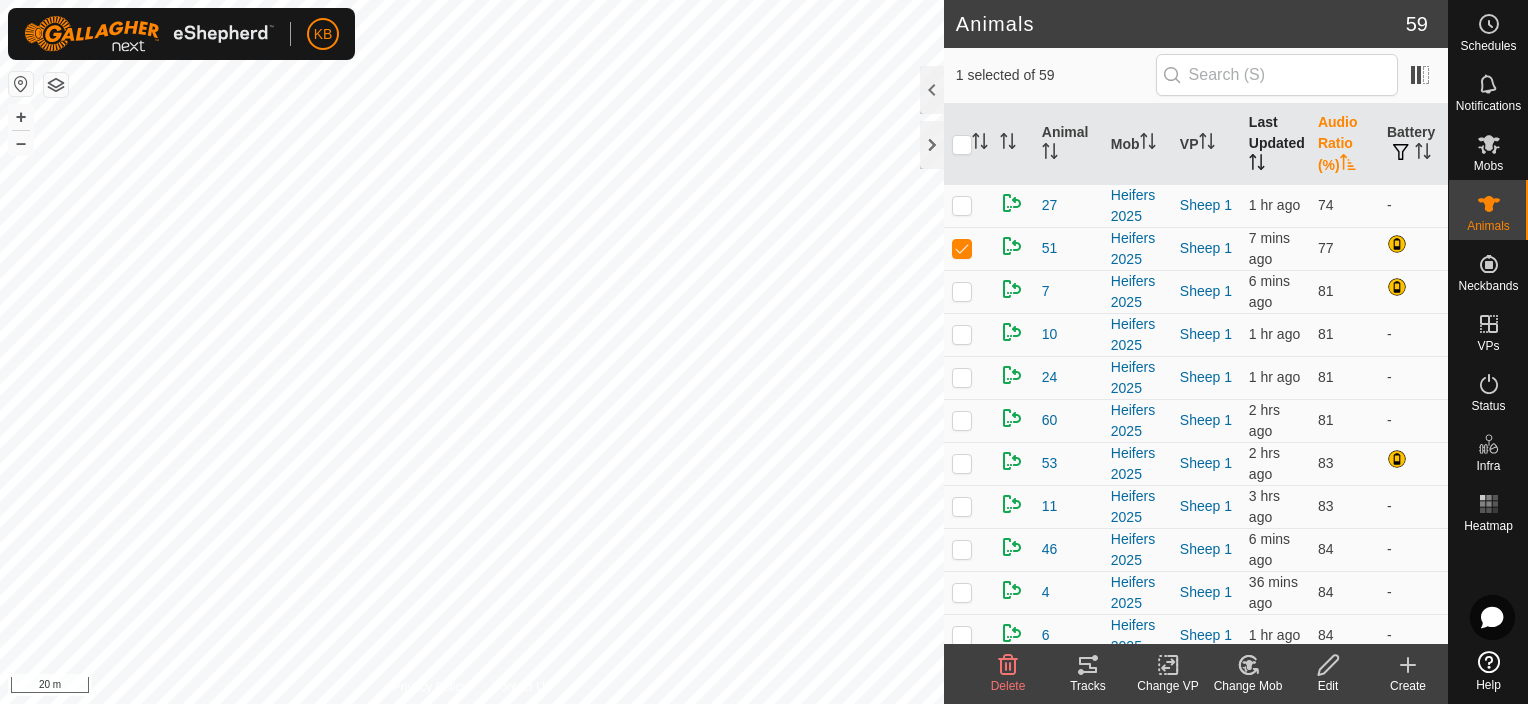 click 